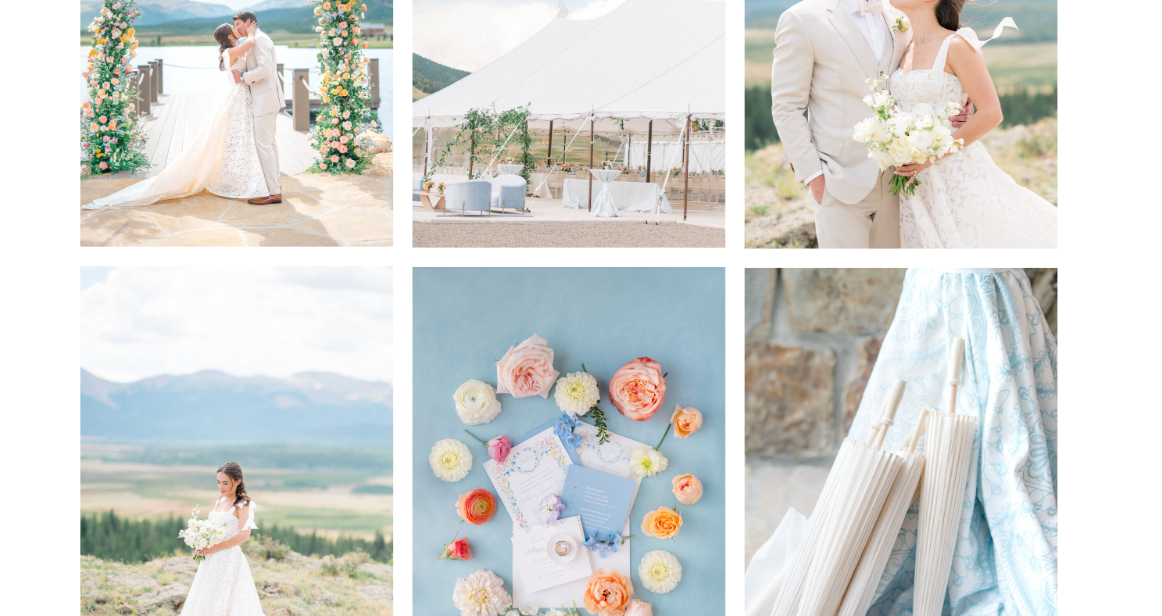 scroll, scrollTop: 3488, scrollLeft: 0, axis: vertical 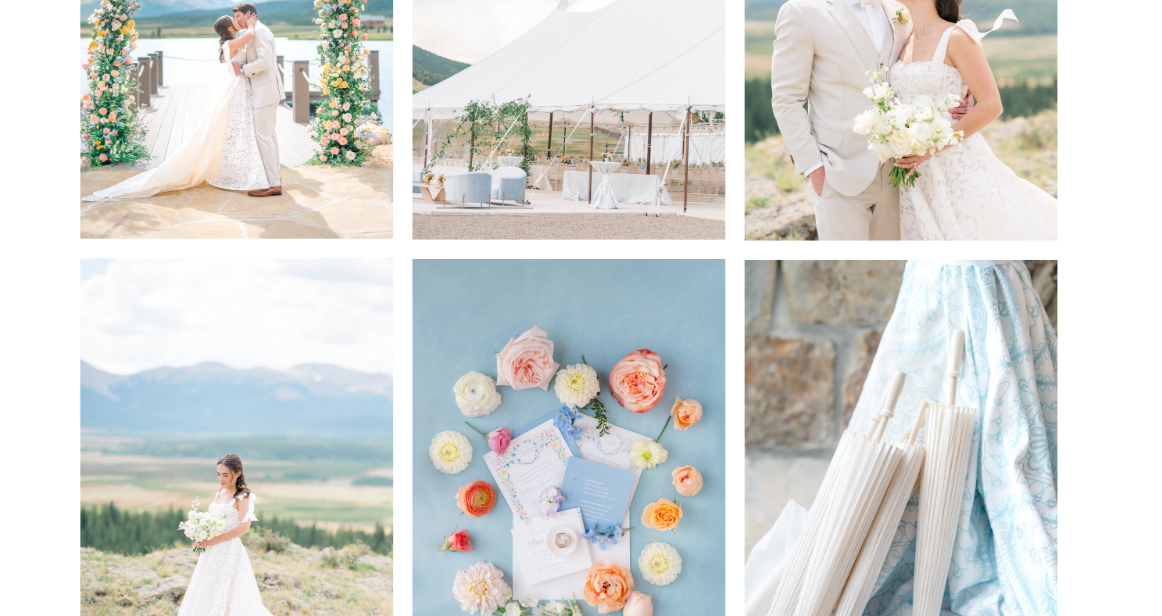 click at bounding box center (236, 495) 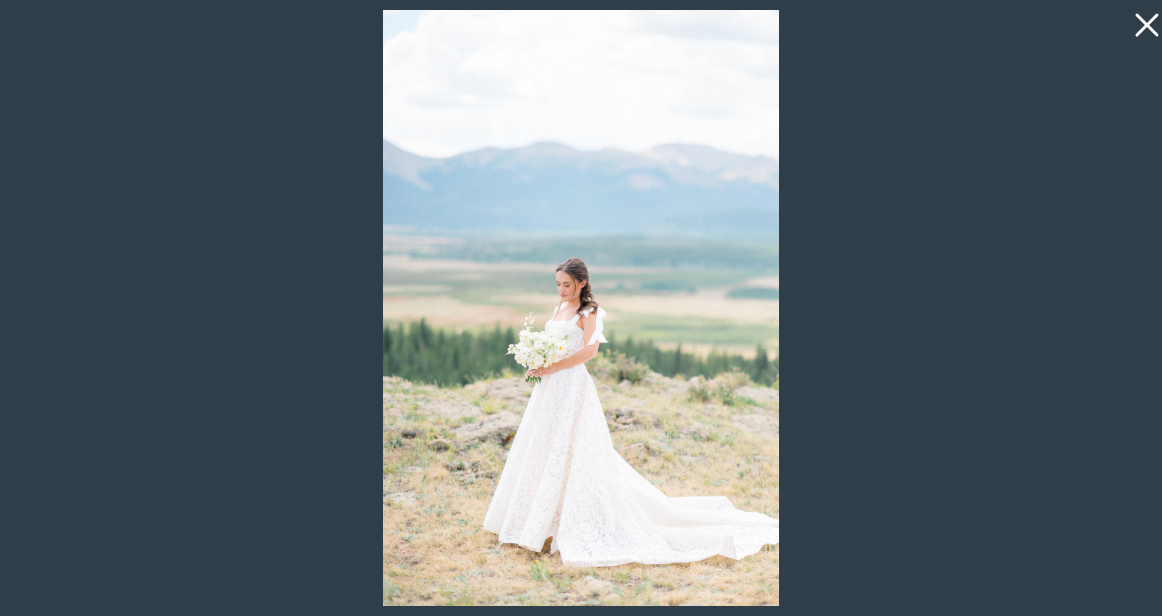 click 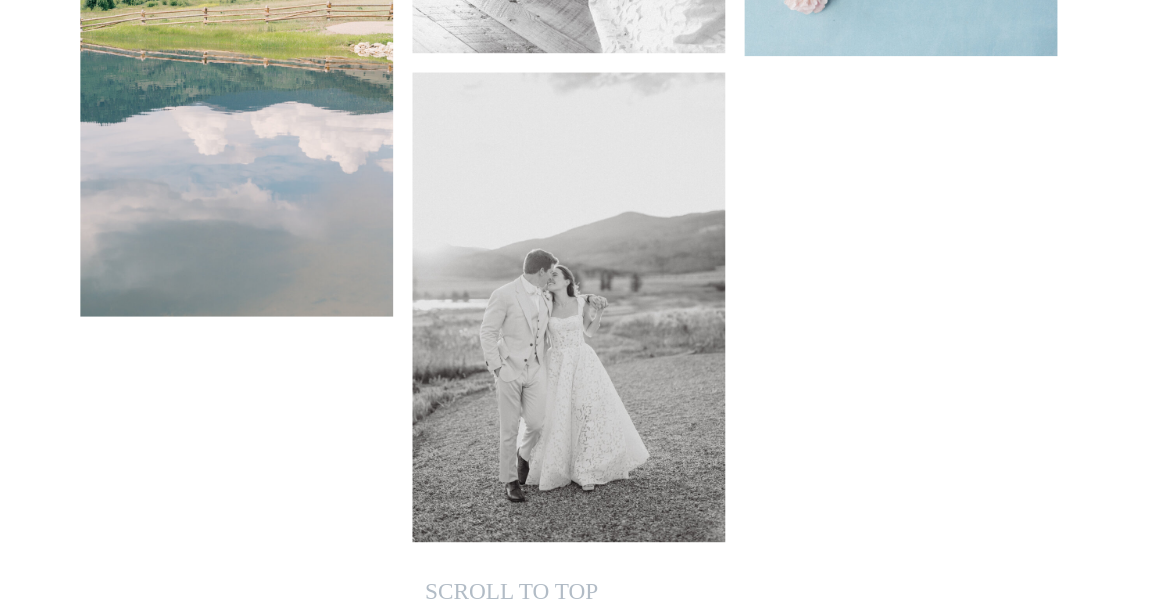 scroll, scrollTop: 7326, scrollLeft: 0, axis: vertical 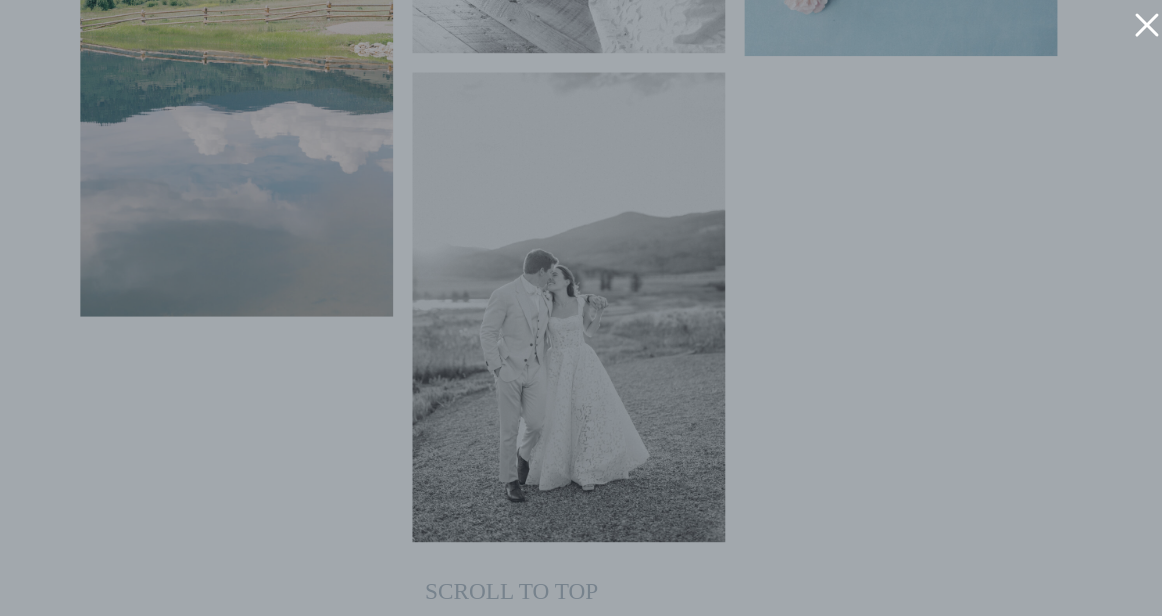 click 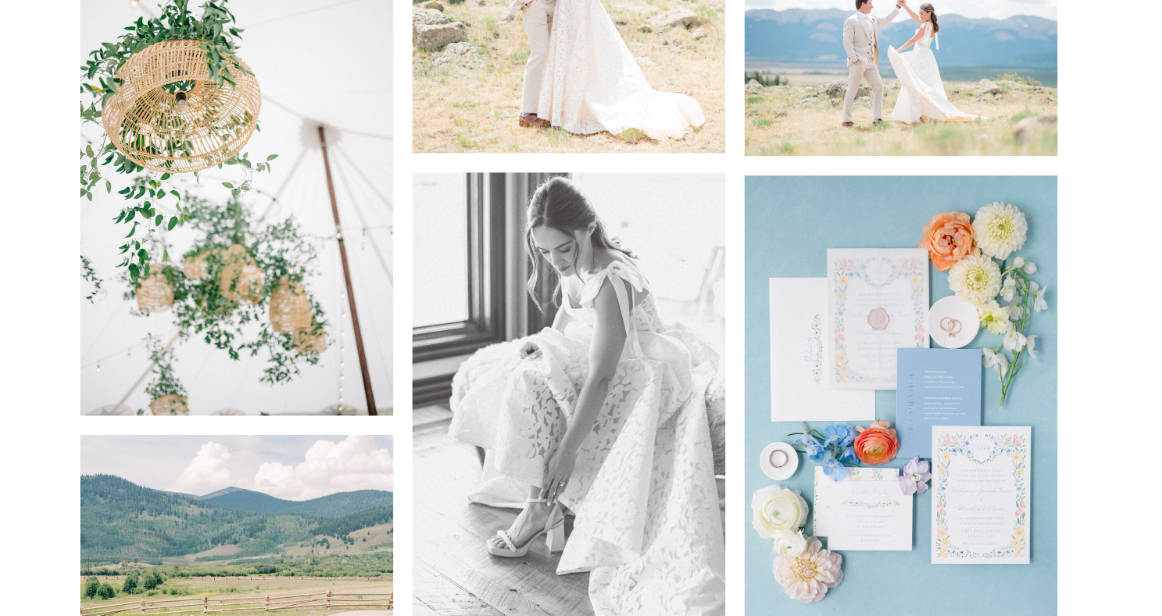scroll, scrollTop: 6715, scrollLeft: 0, axis: vertical 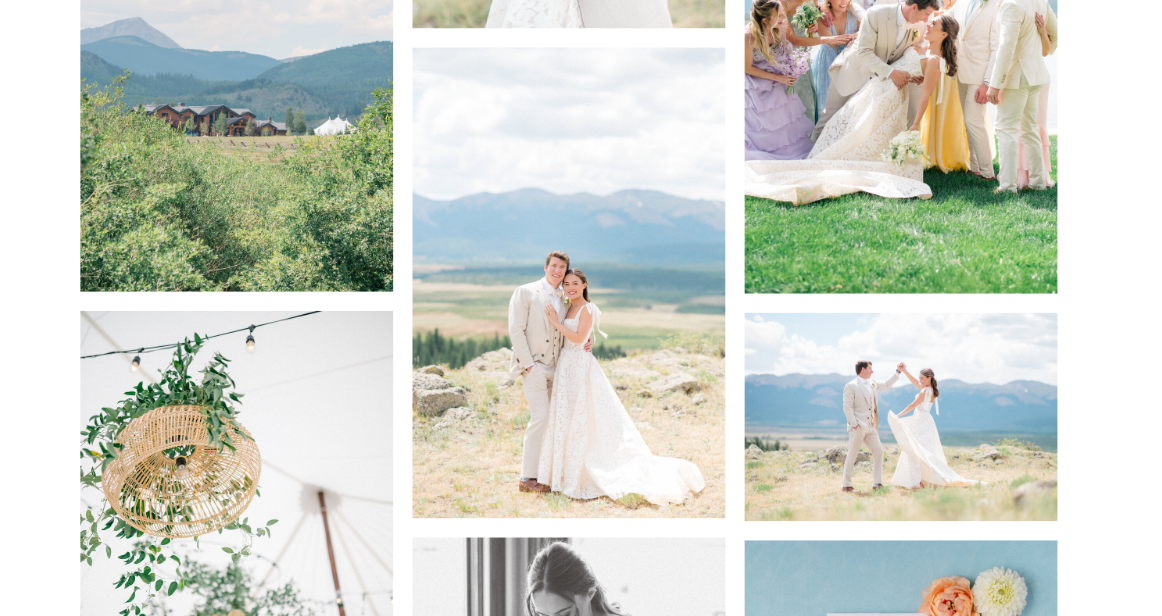 click at bounding box center (901, 418) 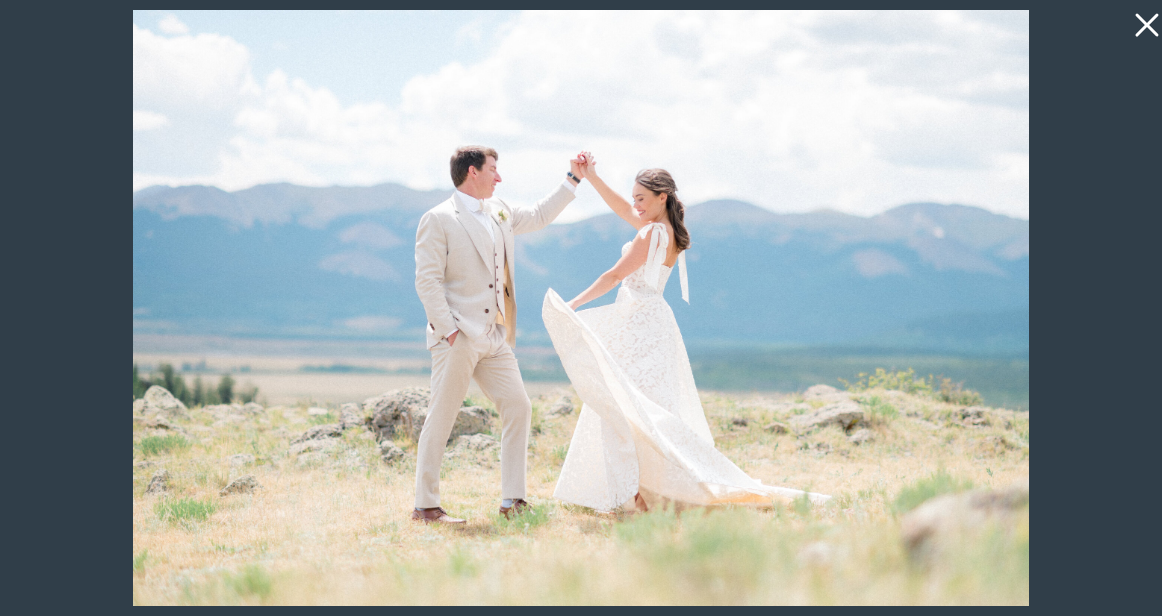 click 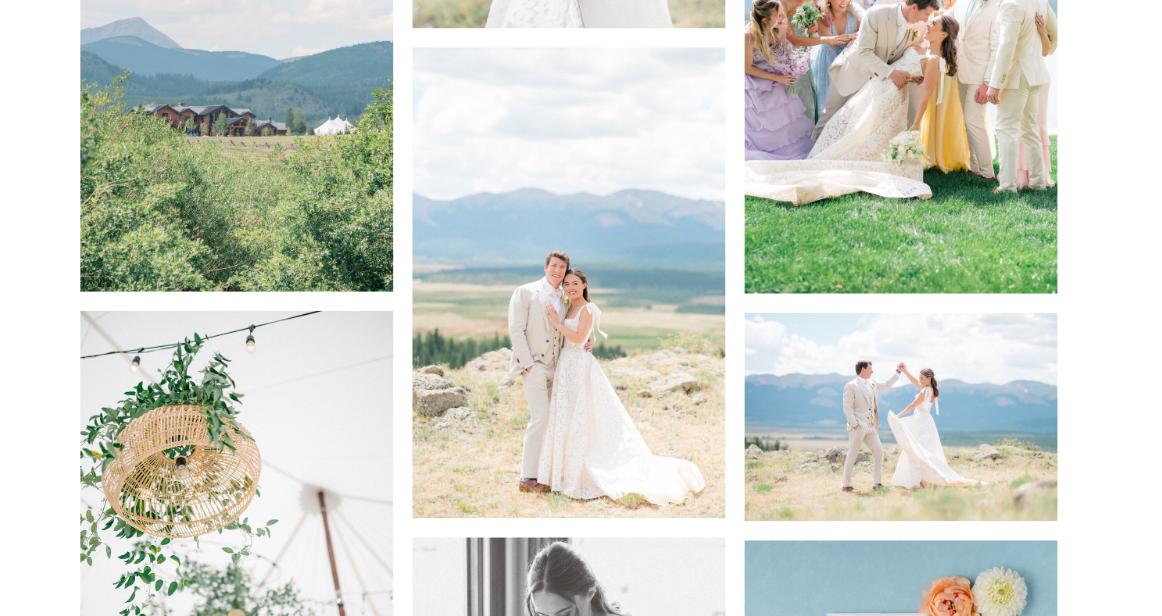 click at bounding box center [568, 283] 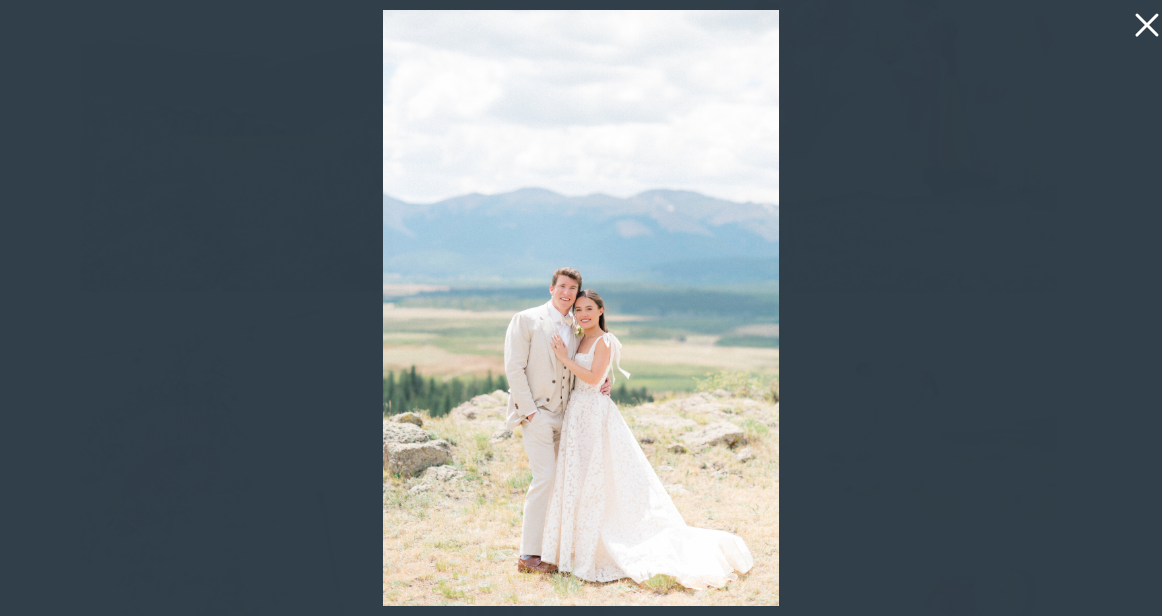 click 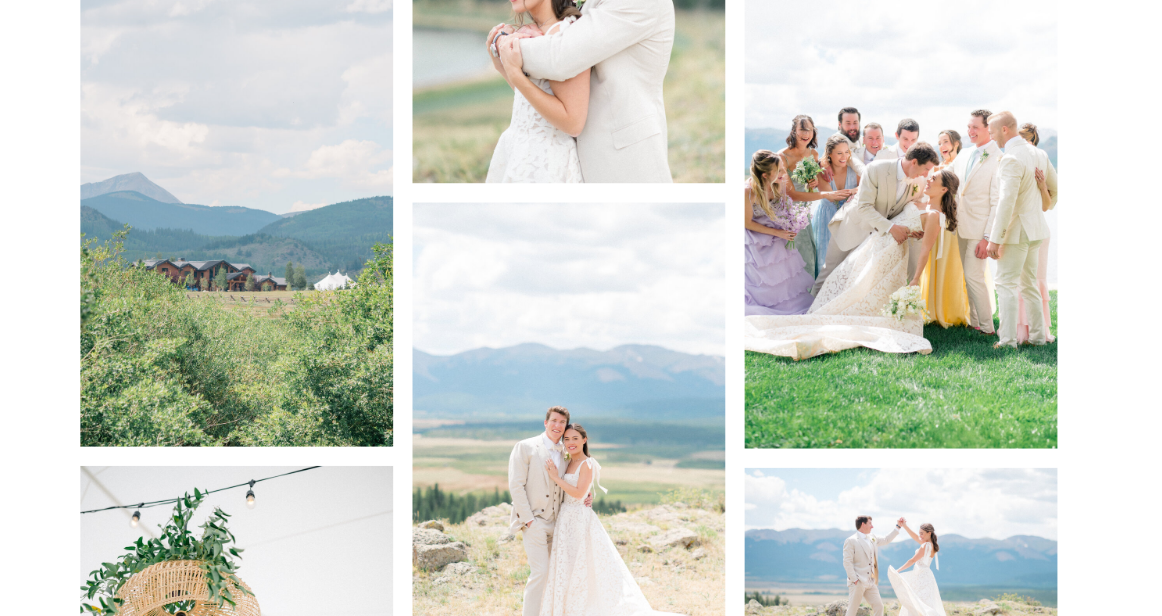 click at bounding box center (901, 215) 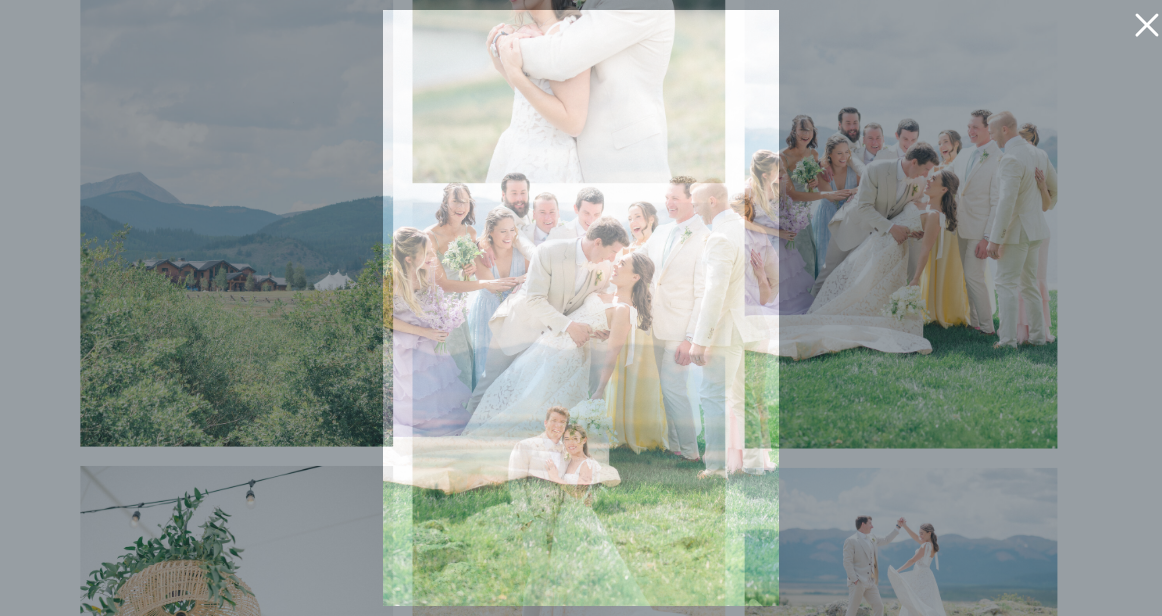 click 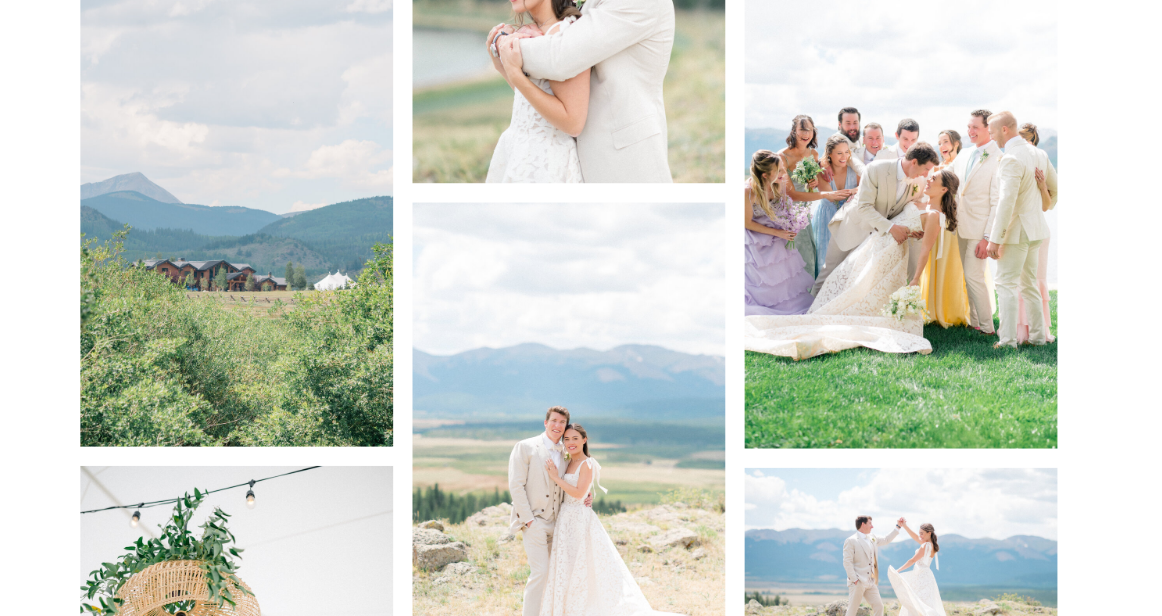 click at bounding box center (236, 212) 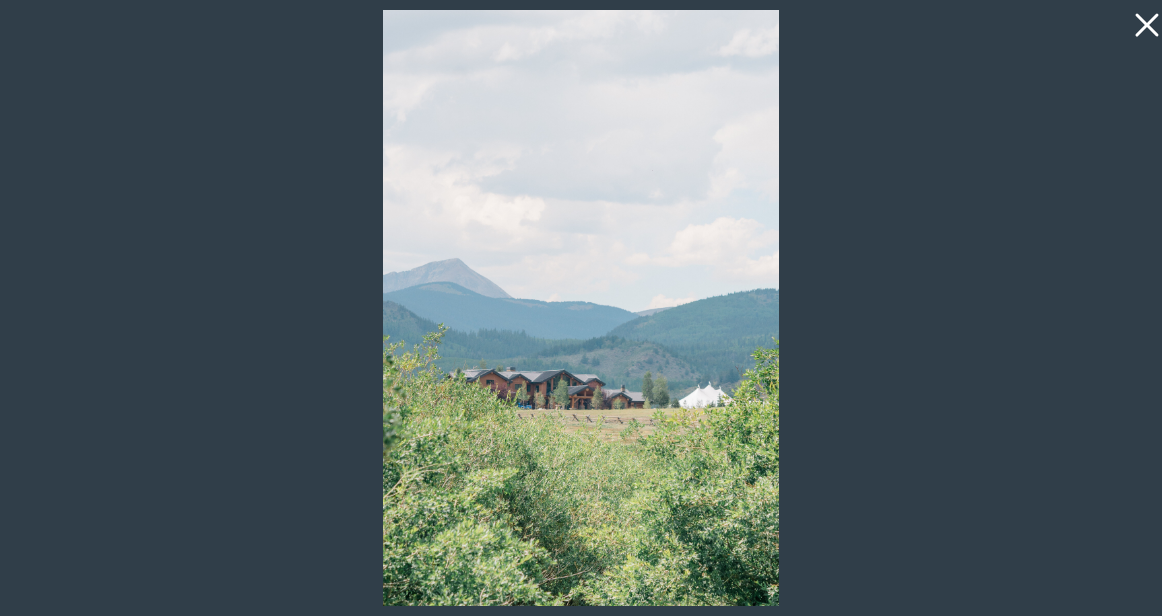click 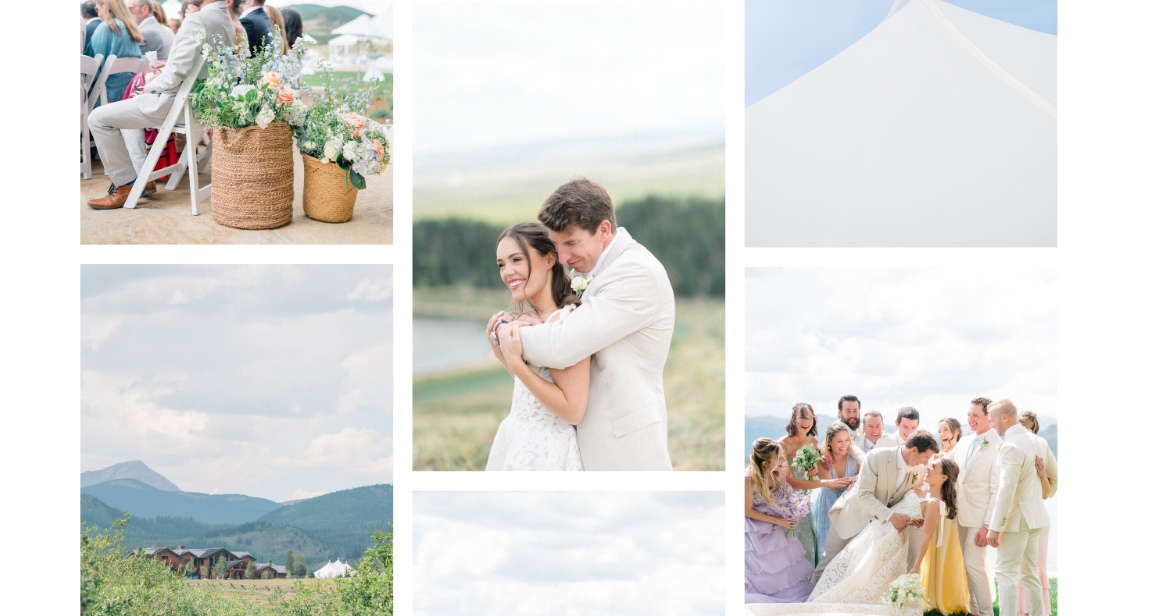 scroll, scrollTop: 5928, scrollLeft: 0, axis: vertical 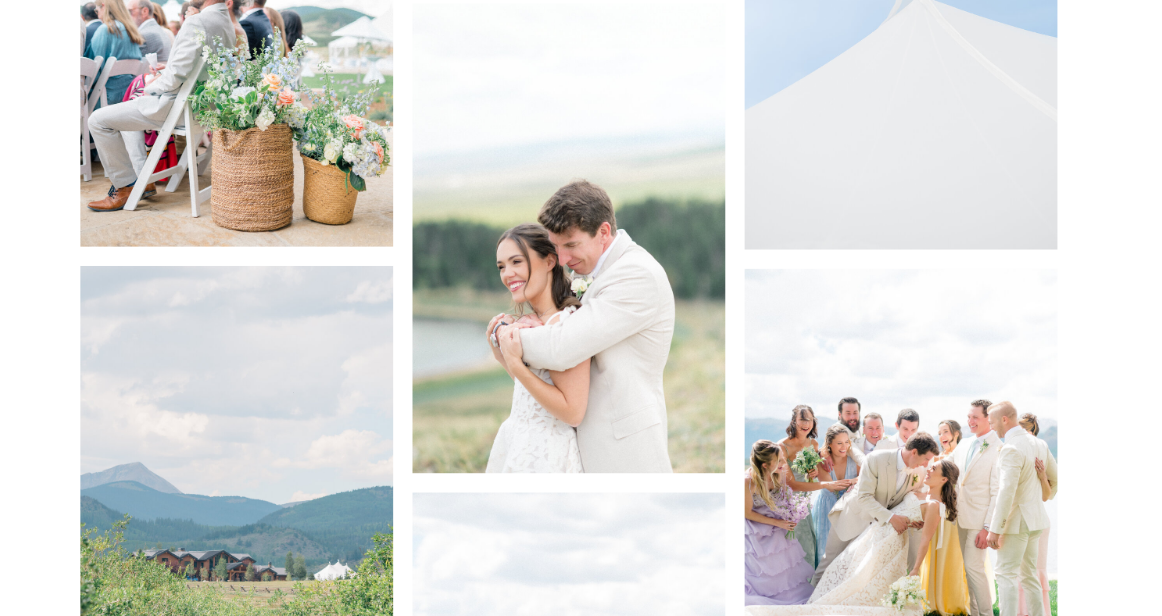 click at bounding box center (568, 238) 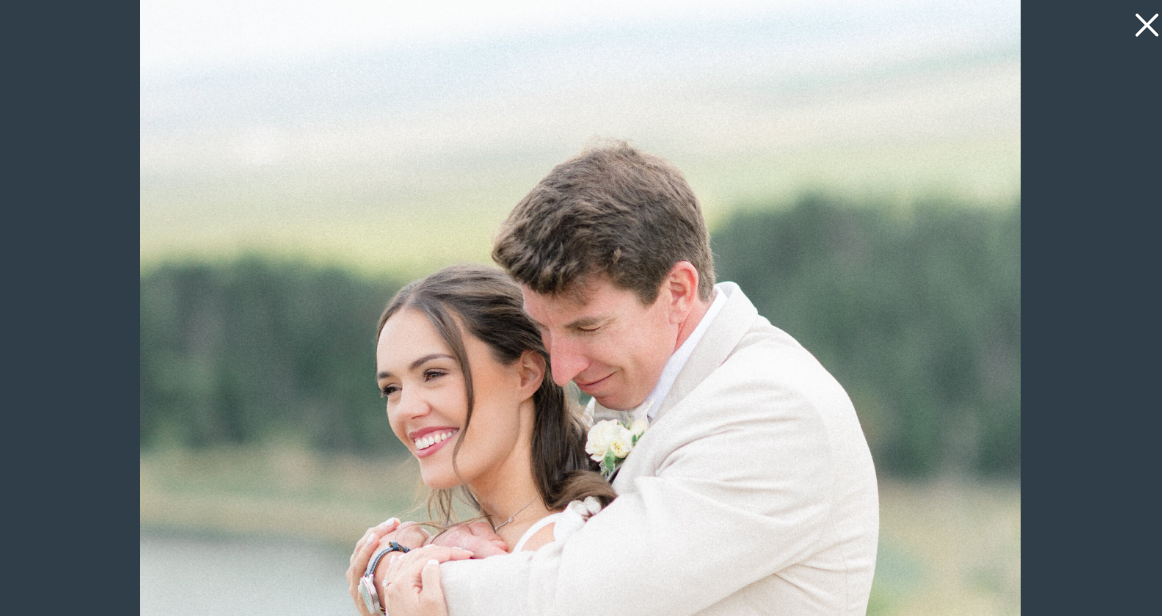 click at bounding box center (580, 308) 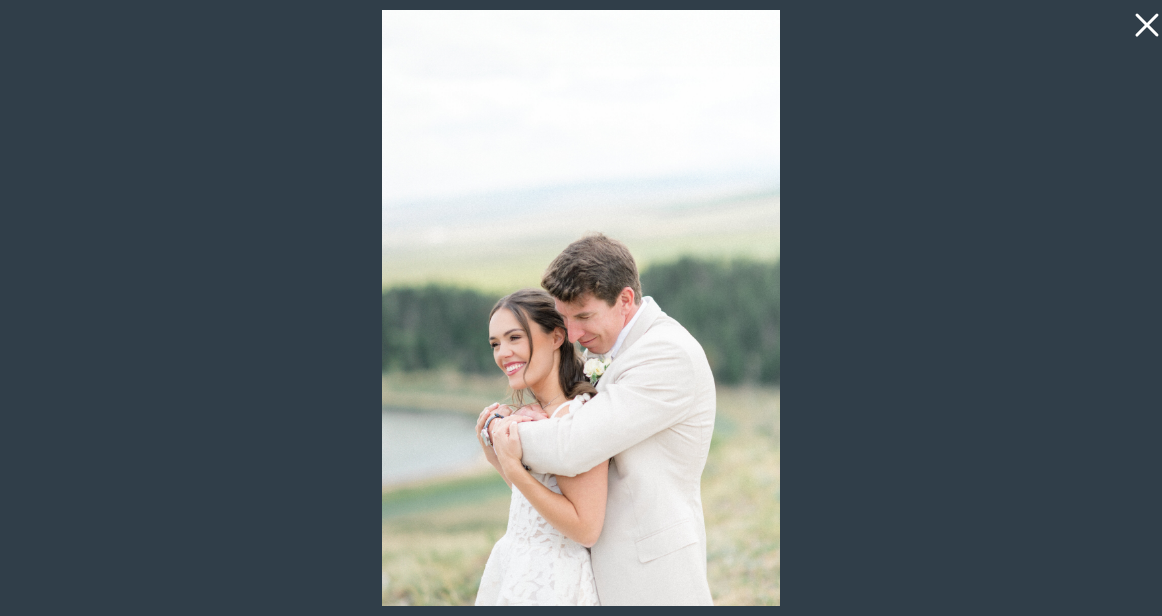 click 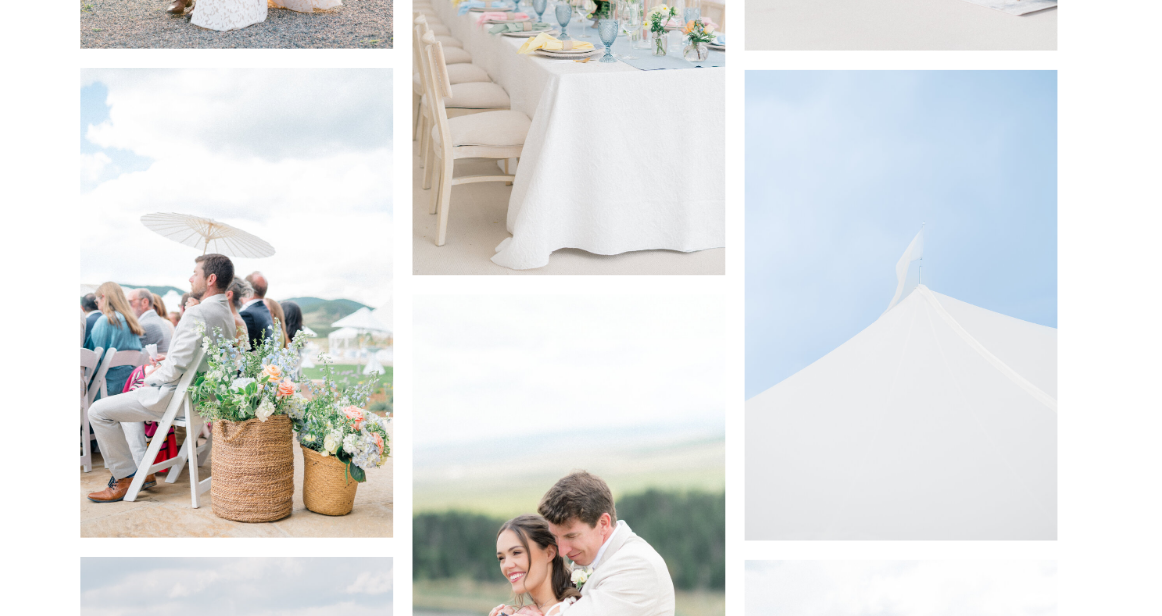 scroll, scrollTop: 5631, scrollLeft: 0, axis: vertical 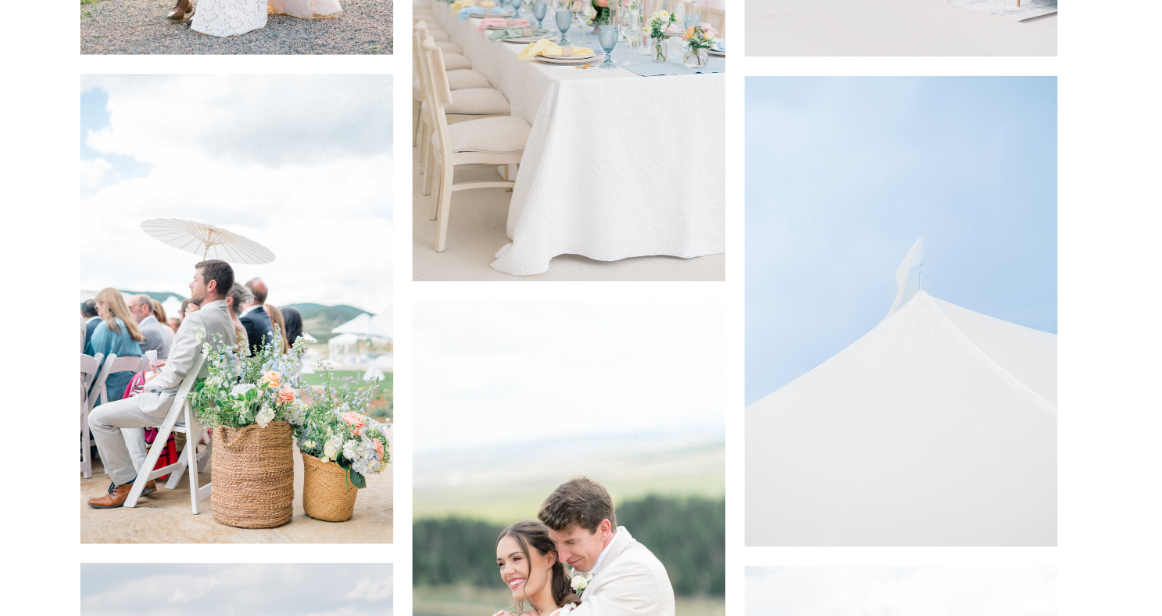 click at bounding box center [236, 309] 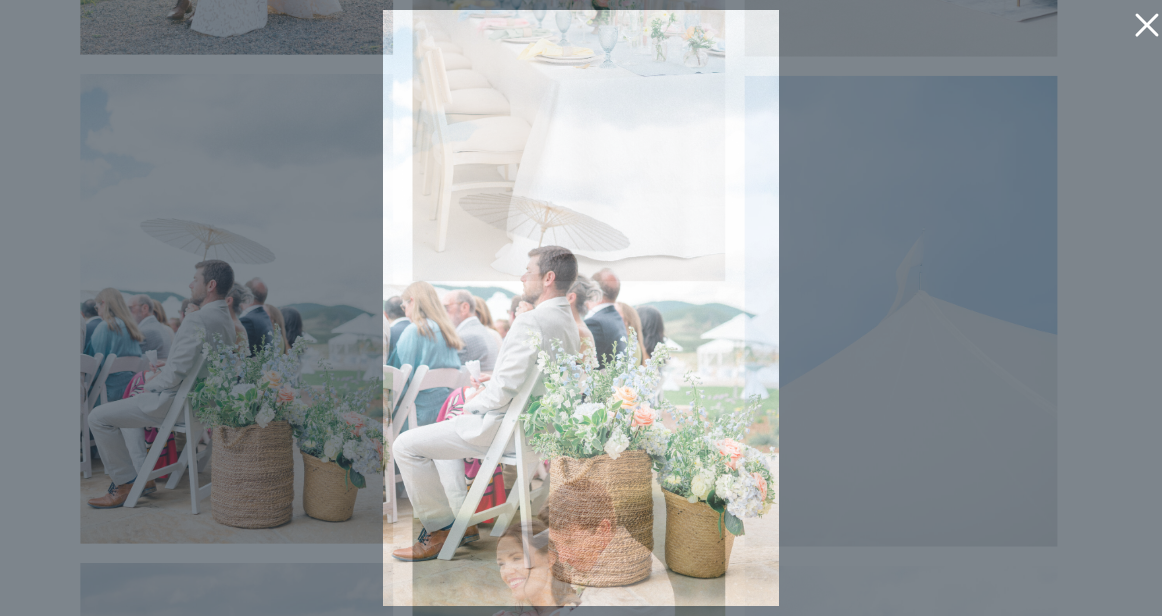 click 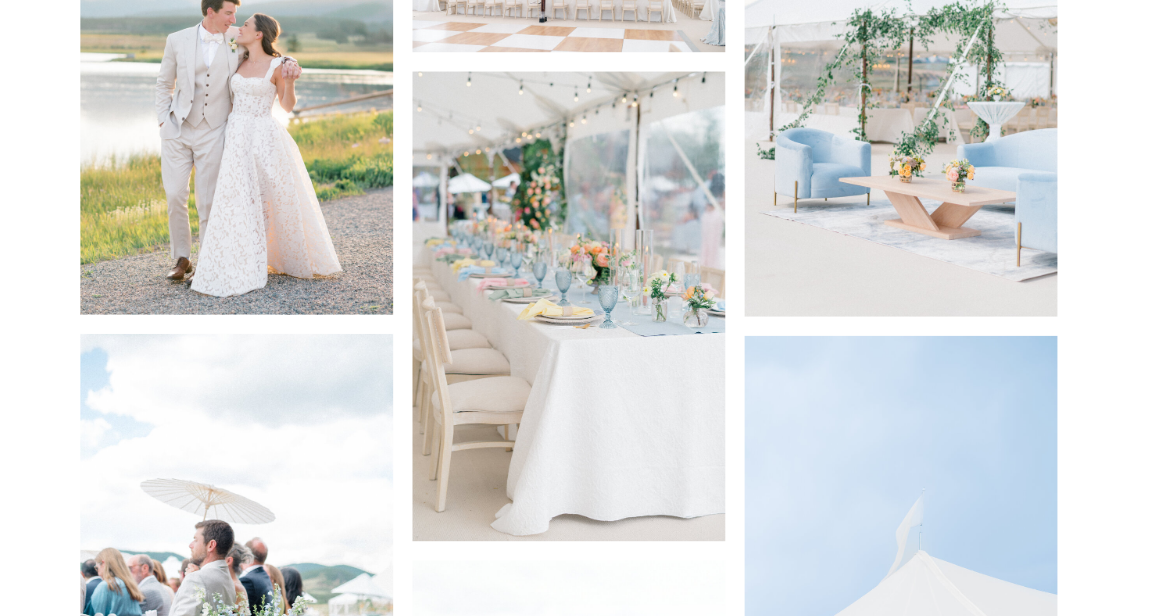 scroll, scrollTop: 5370, scrollLeft: 0, axis: vertical 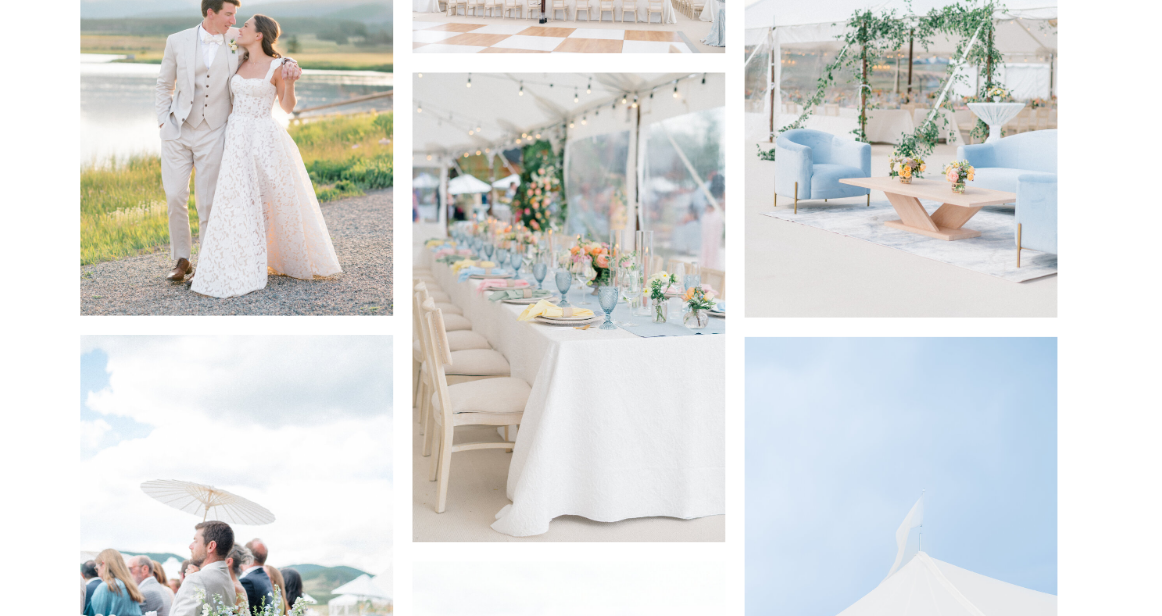 click at bounding box center [568, 308] 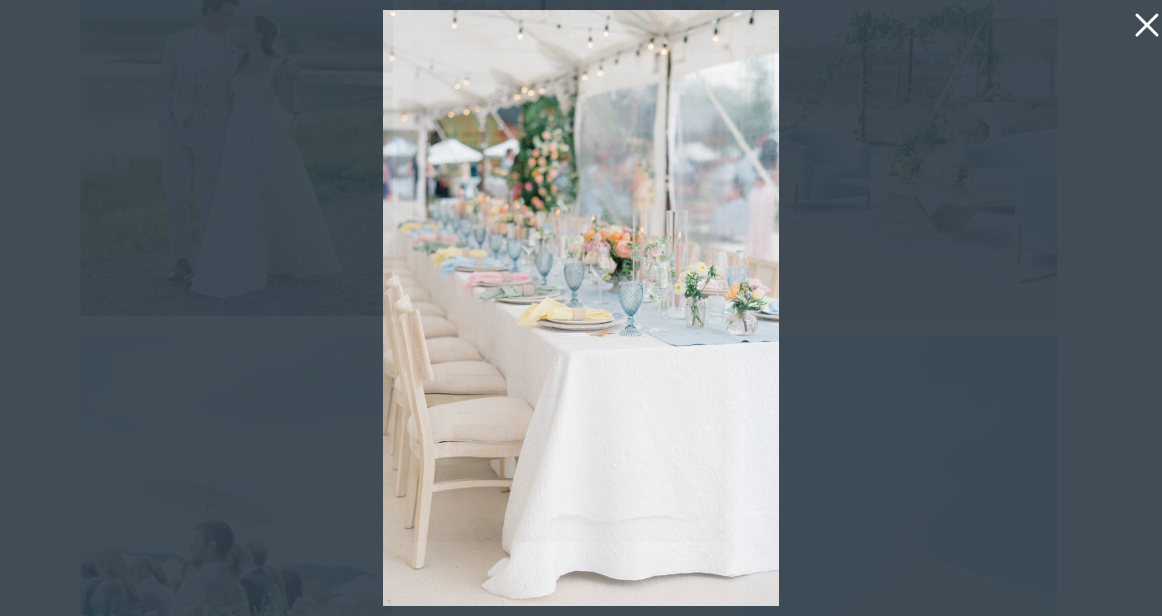 click 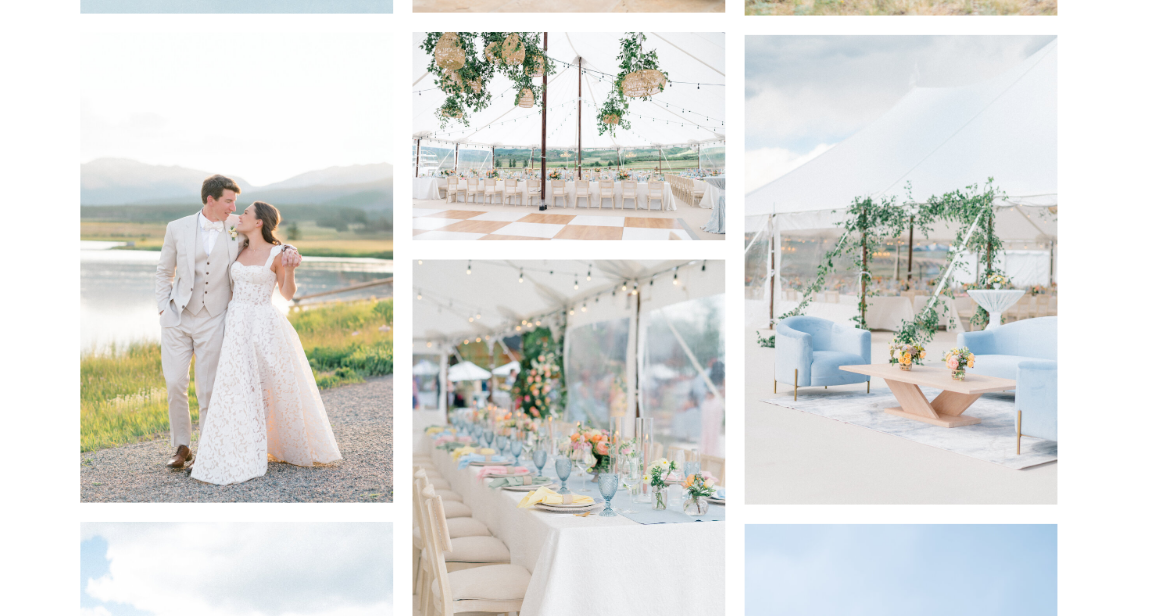 scroll, scrollTop: 5182, scrollLeft: 0, axis: vertical 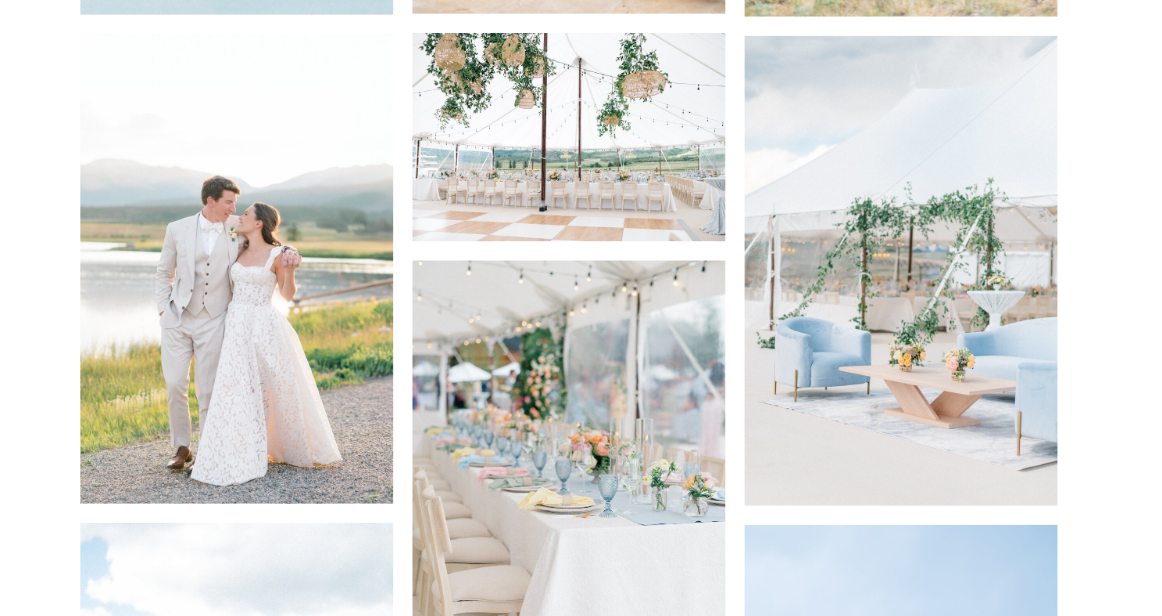 click at bounding box center [236, 268] 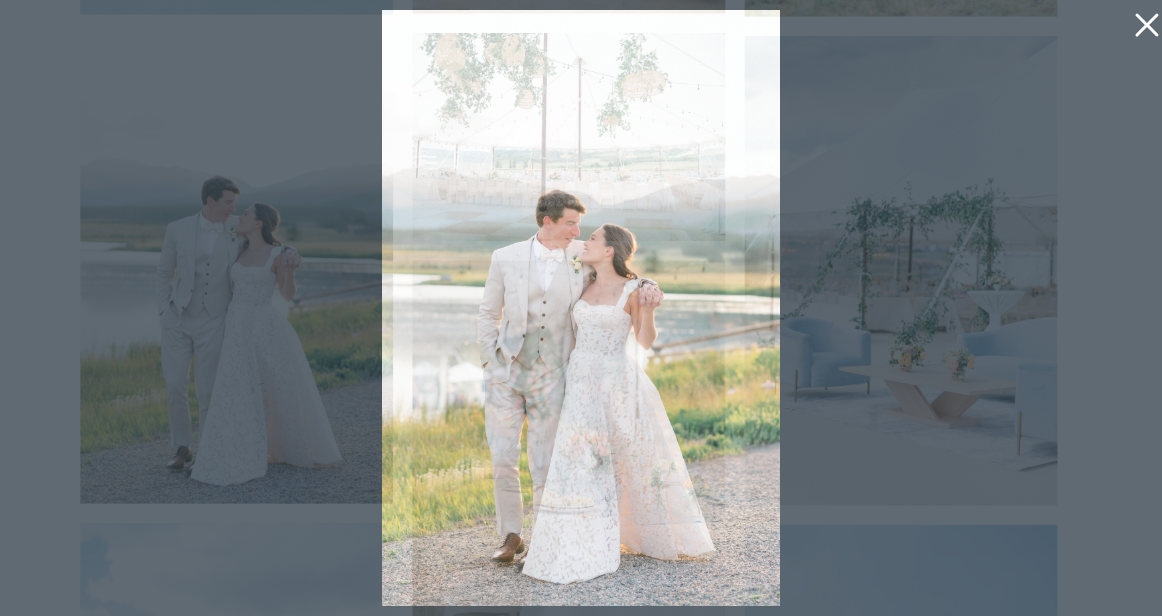 click 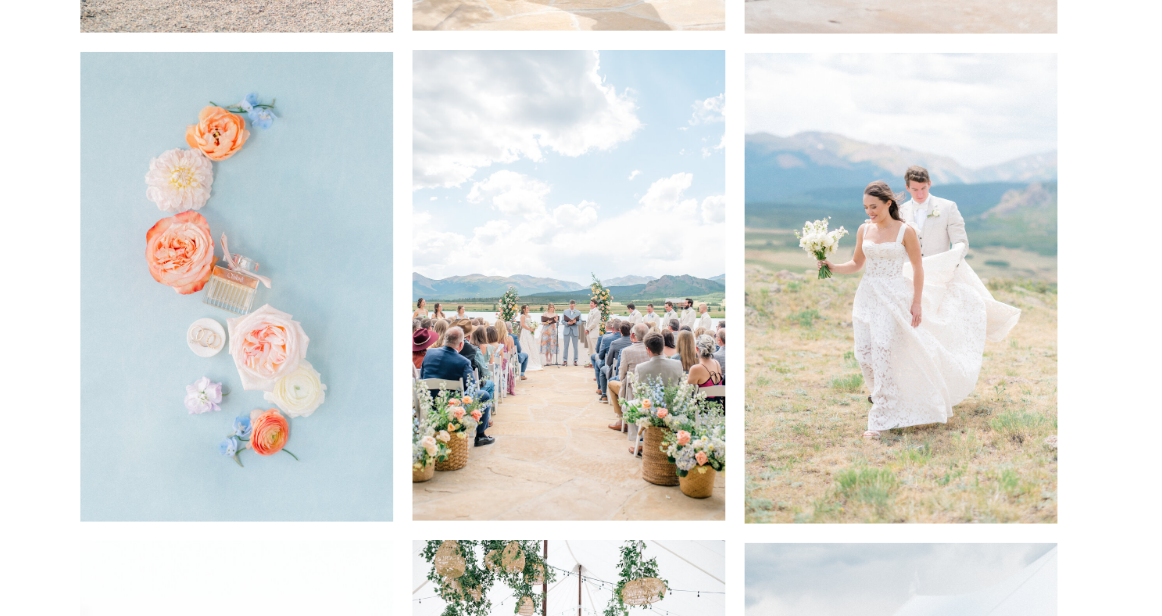 click at bounding box center [901, 289] 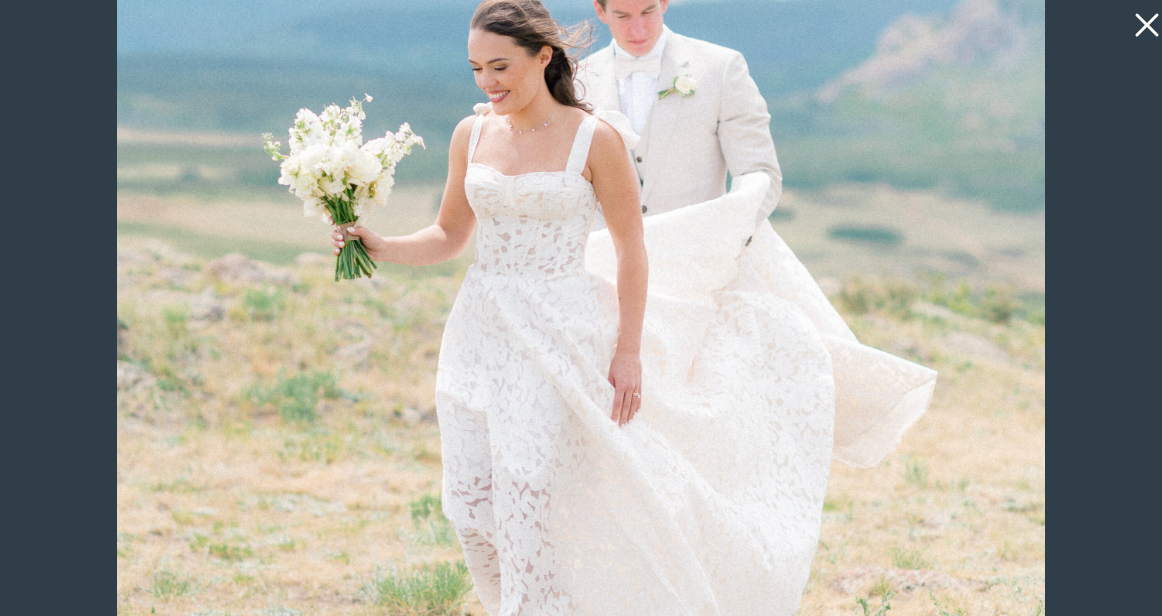 click at bounding box center [580, 307] 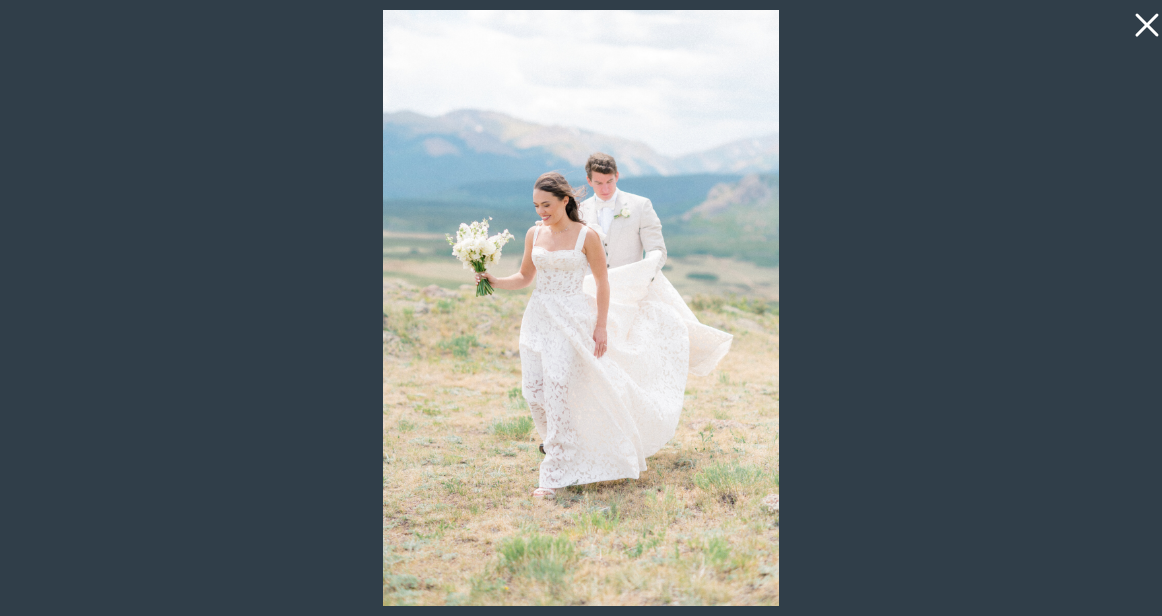 click at bounding box center [1142, 20] 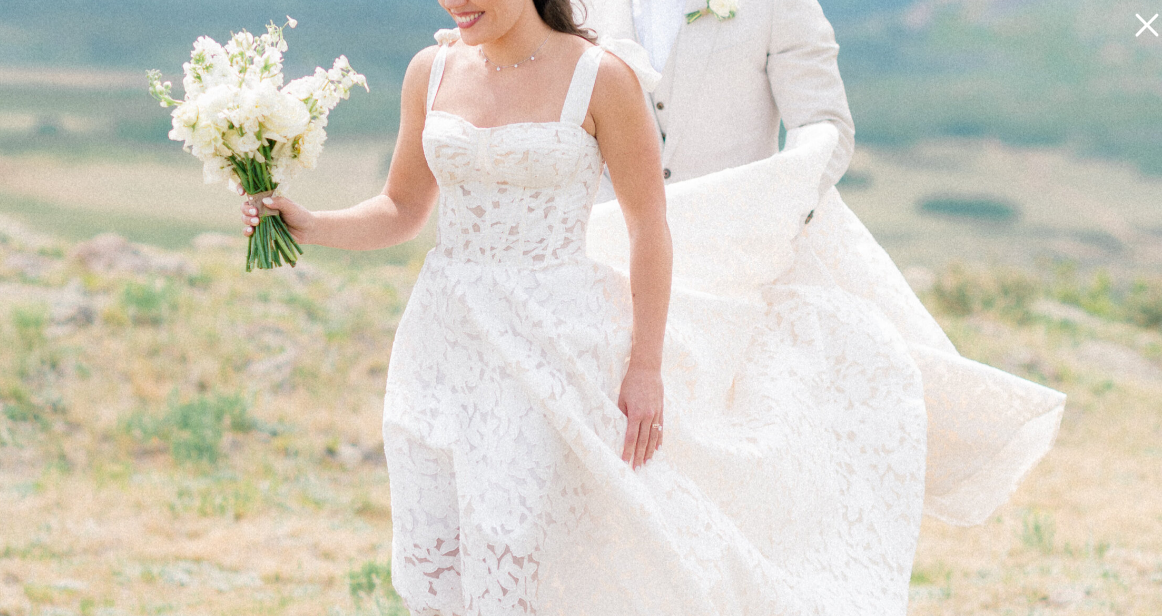 click 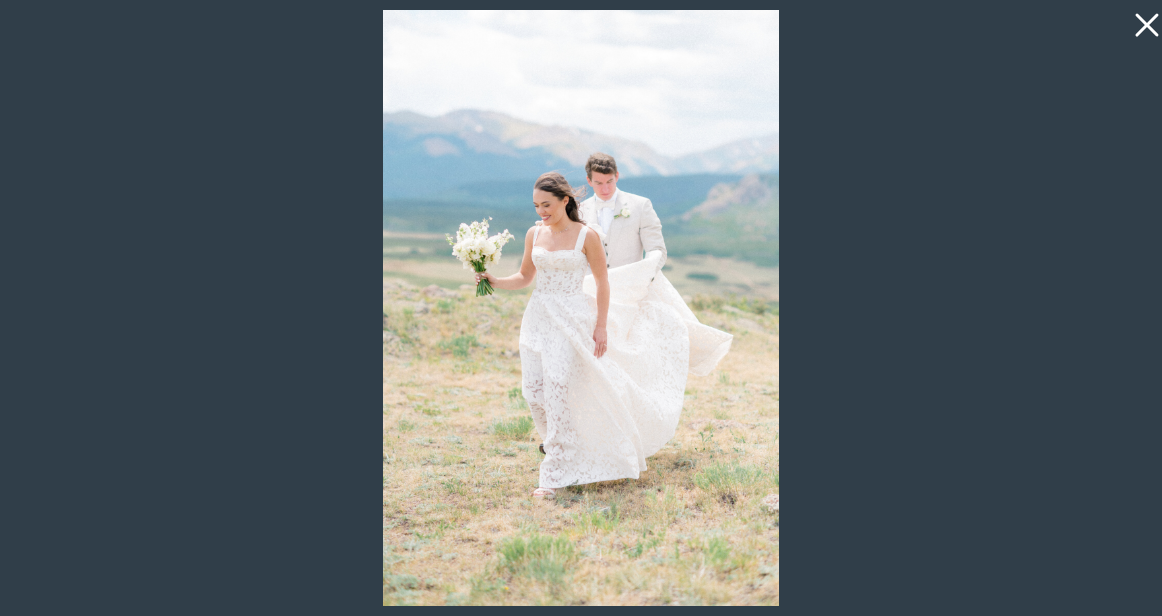 click 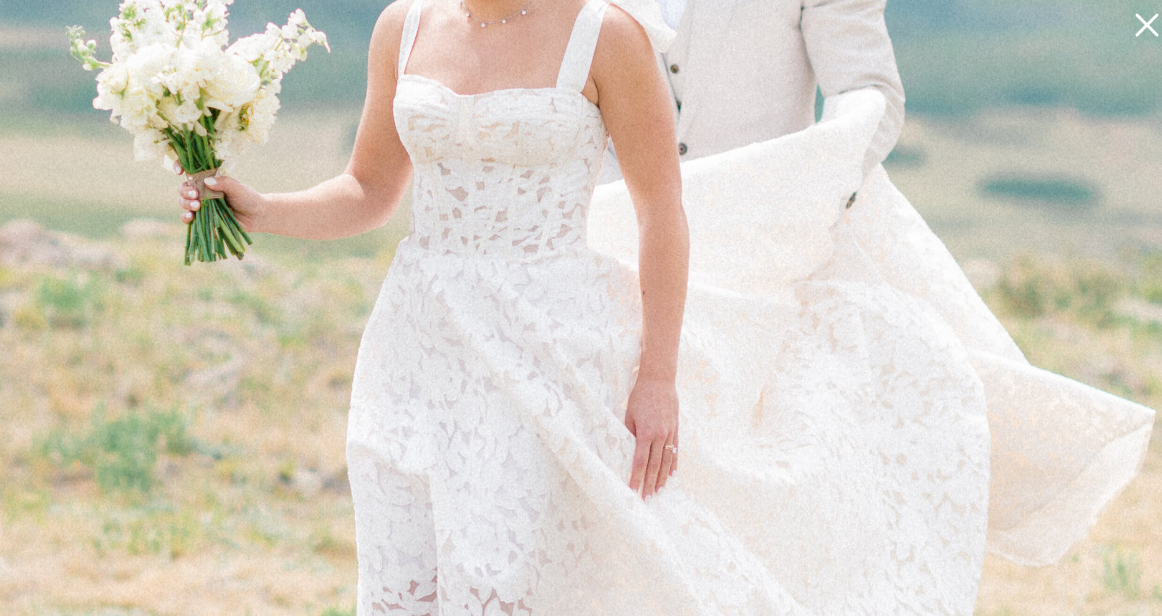 click at bounding box center (581, 307) 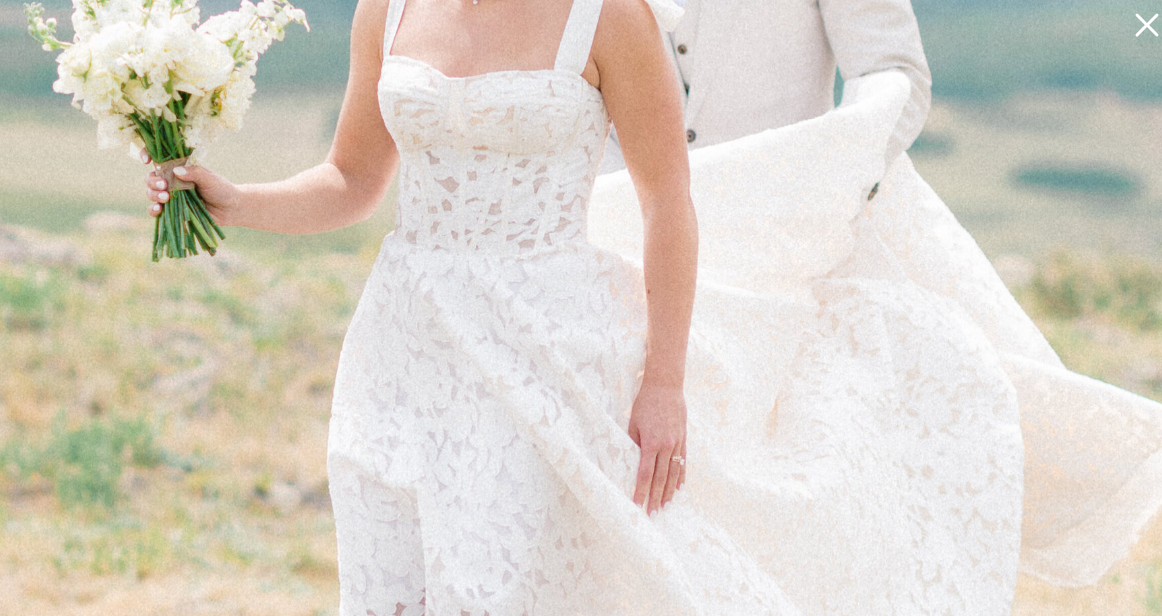click 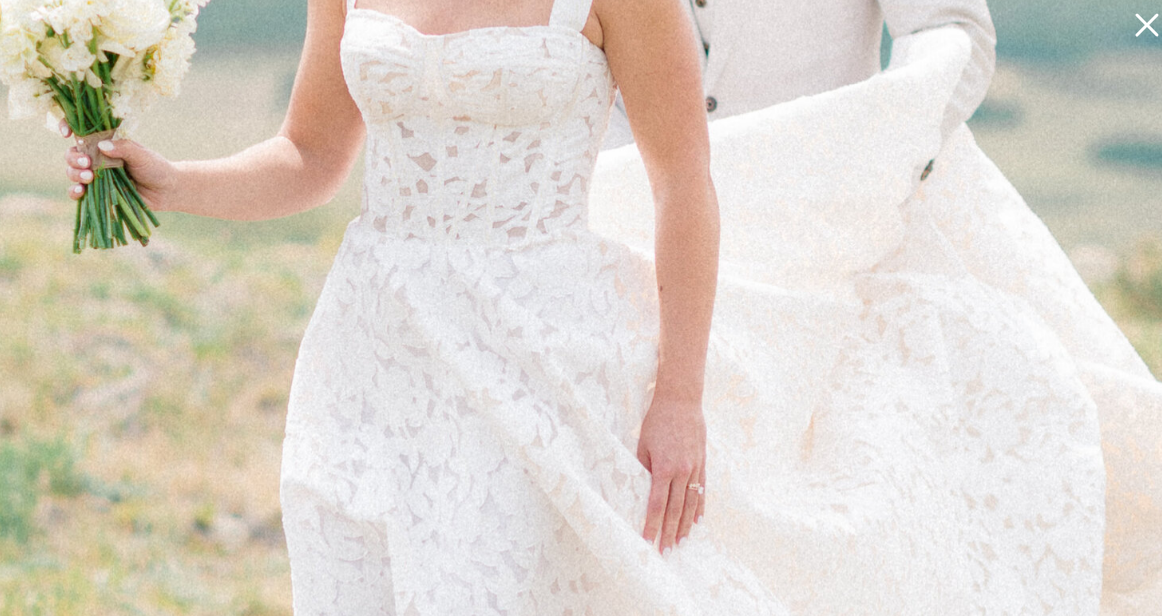 click 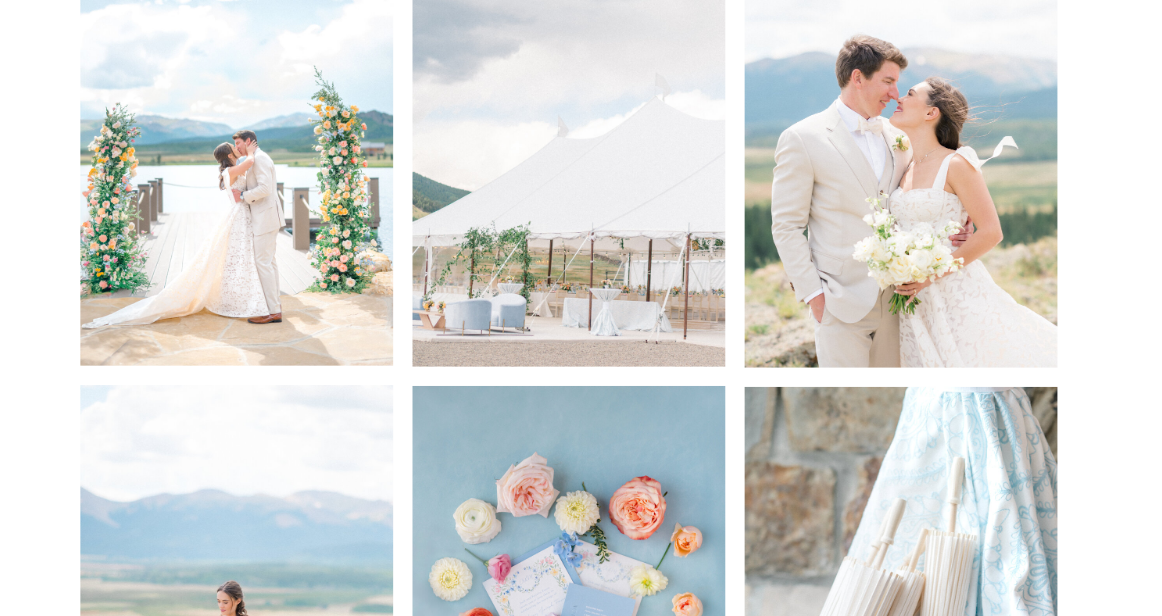 scroll, scrollTop: 3300, scrollLeft: 0, axis: vertical 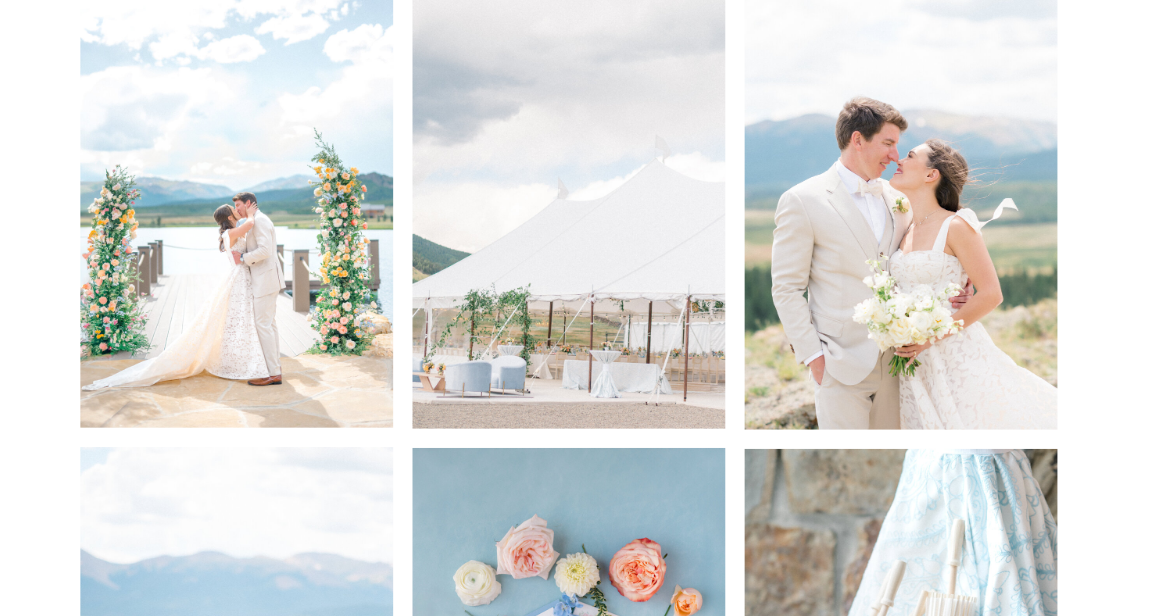 click at bounding box center (236, 193) 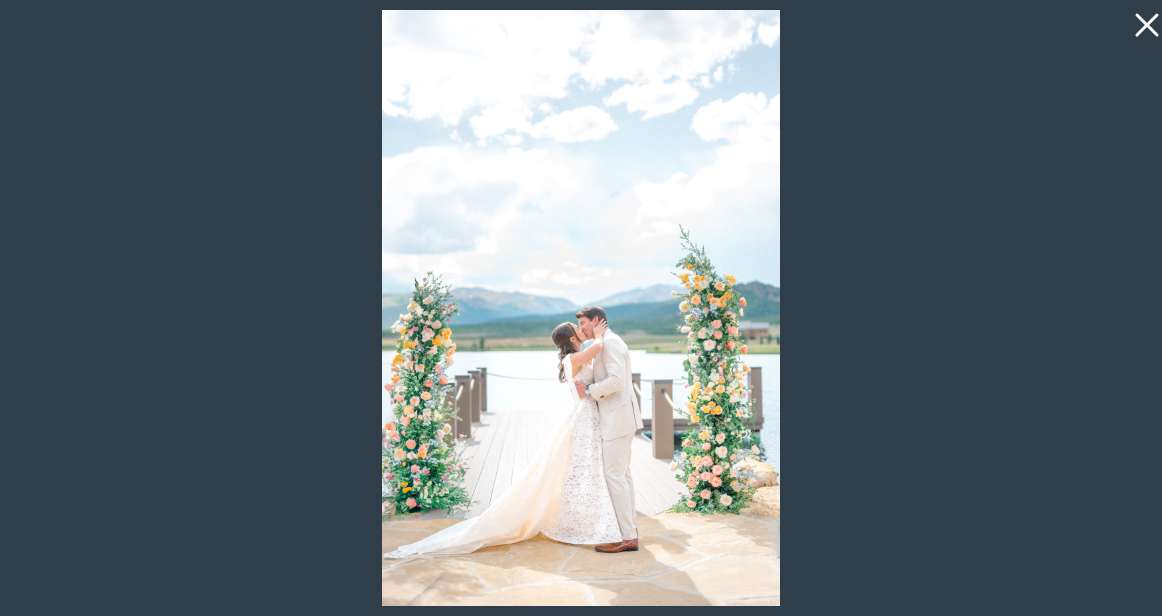 click 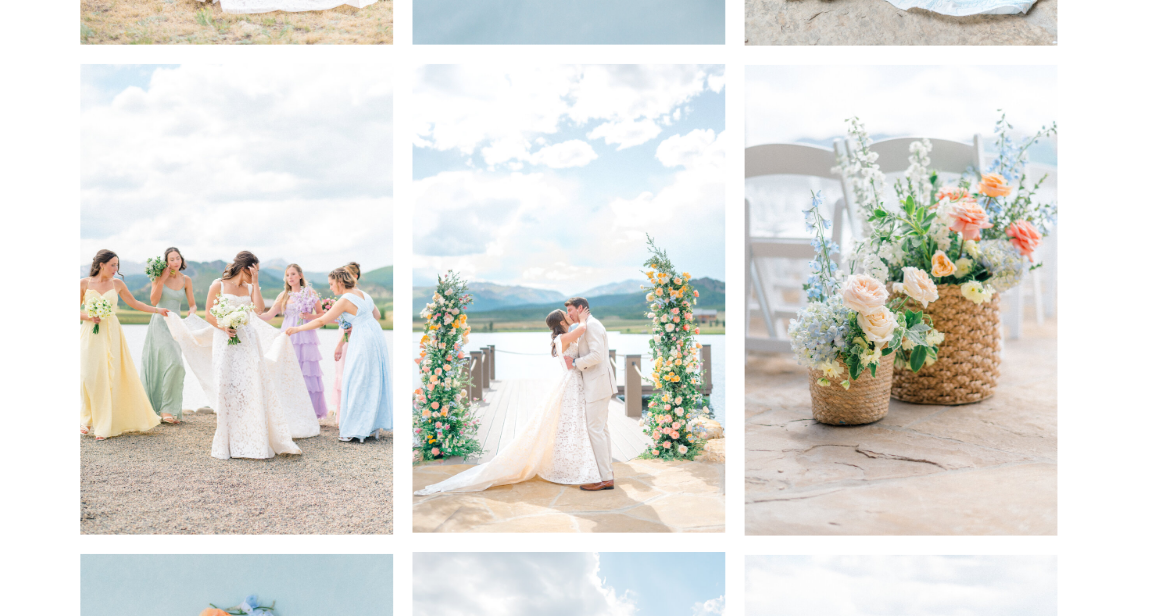scroll, scrollTop: 4171, scrollLeft: 0, axis: vertical 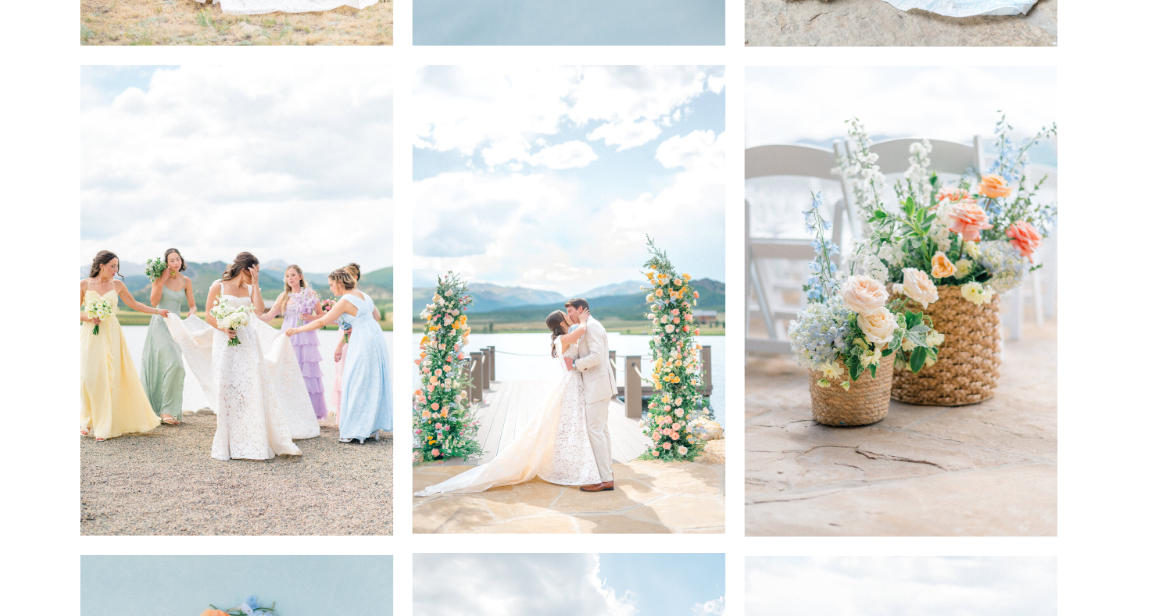 click at bounding box center (236, 302) 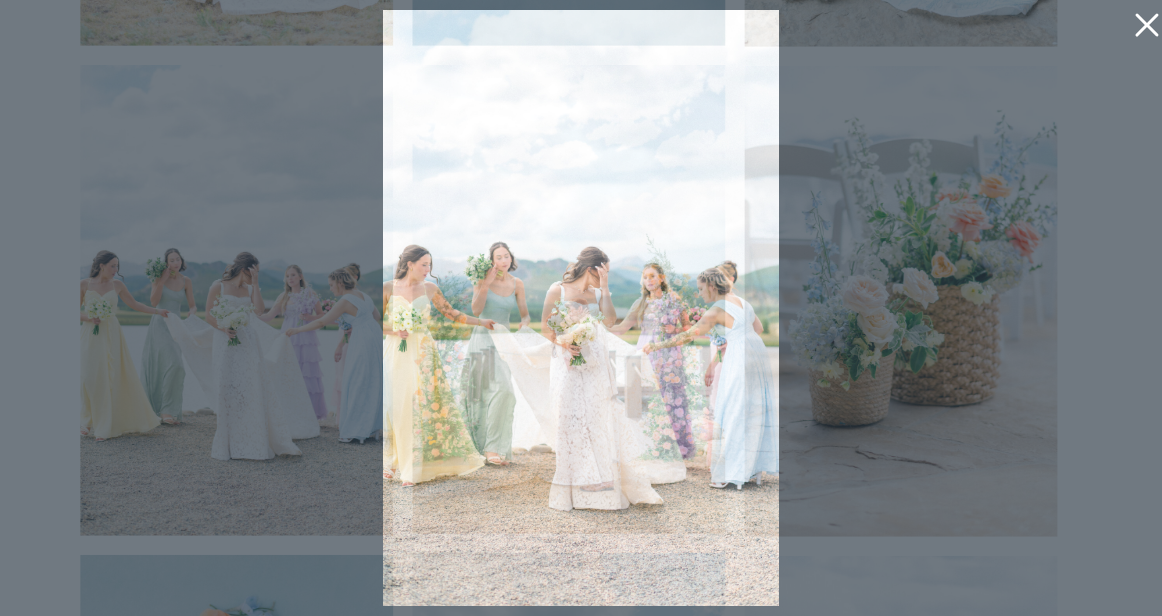 click 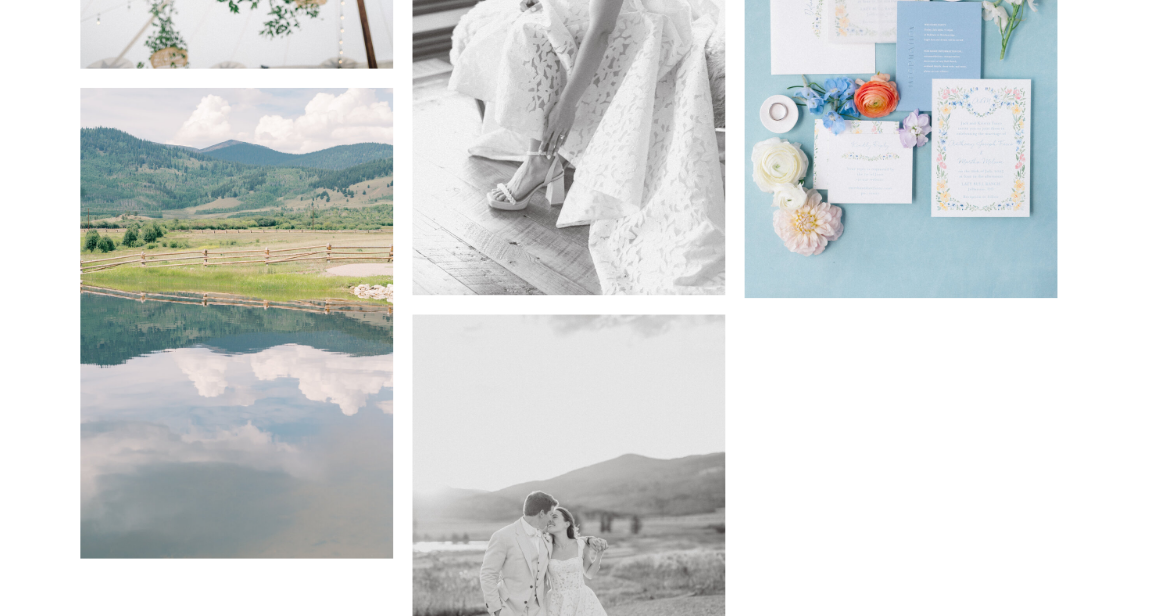 scroll, scrollTop: 7037, scrollLeft: 0, axis: vertical 